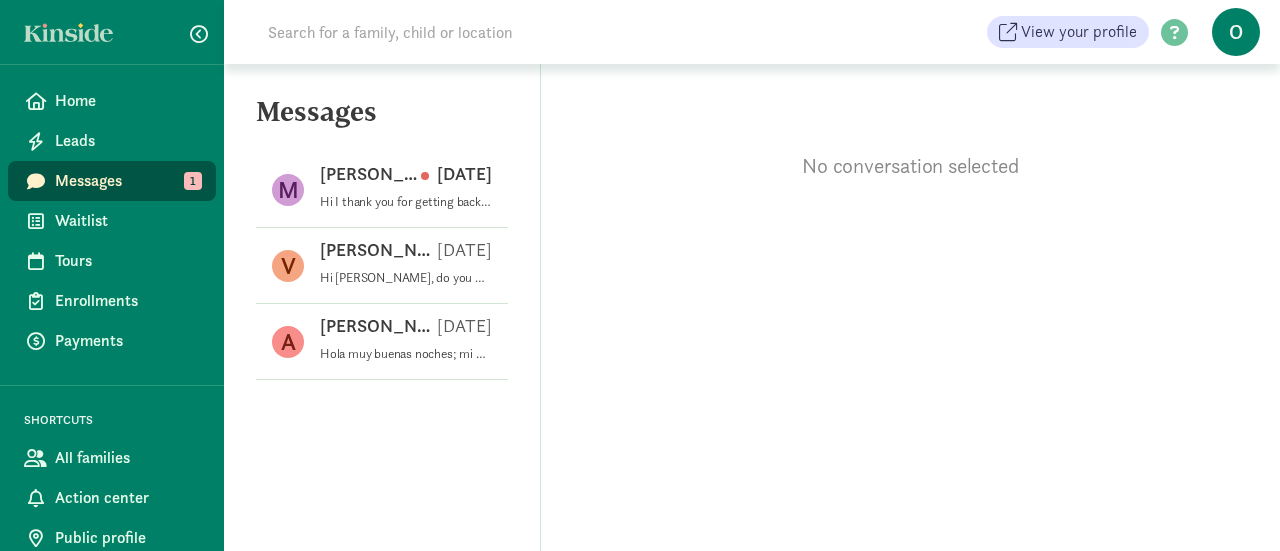 scroll, scrollTop: 0, scrollLeft: 0, axis: both 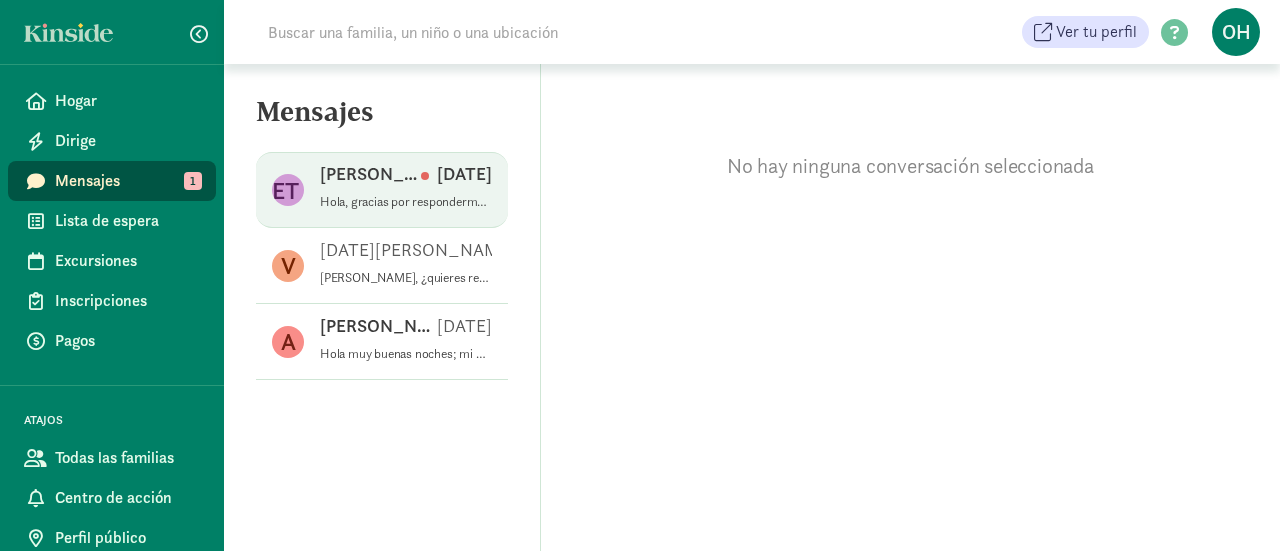 click on "Hola, gracias por responderme, pero no hablo español. Disculpa si supuse que tu guardería era bilingüe porque tu perfil incluía inglés. ¡Saludos, [PERSON_NAME]!" at bounding box center (744, 201) 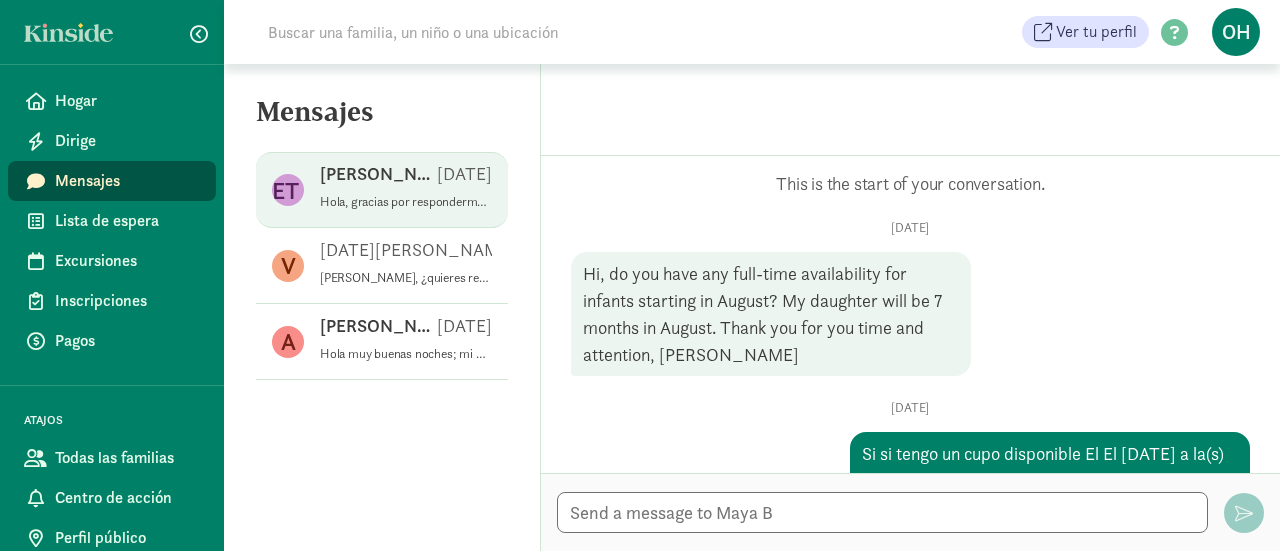 scroll, scrollTop: 445, scrollLeft: 0, axis: vertical 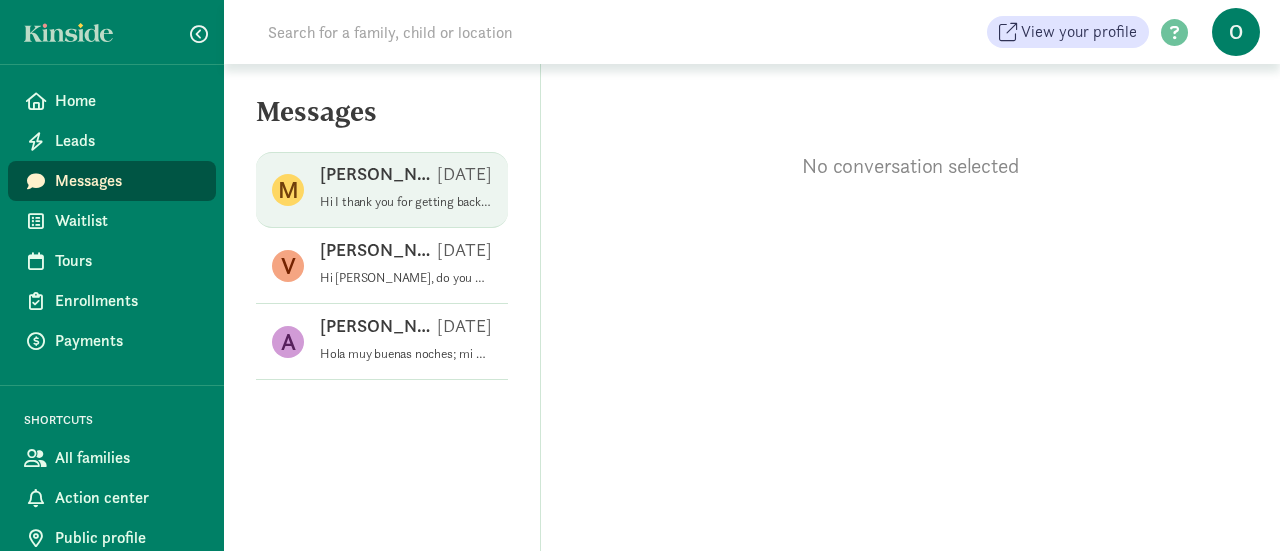 click on "[PERSON_NAME]    [DATE]" at bounding box center (406, 178) 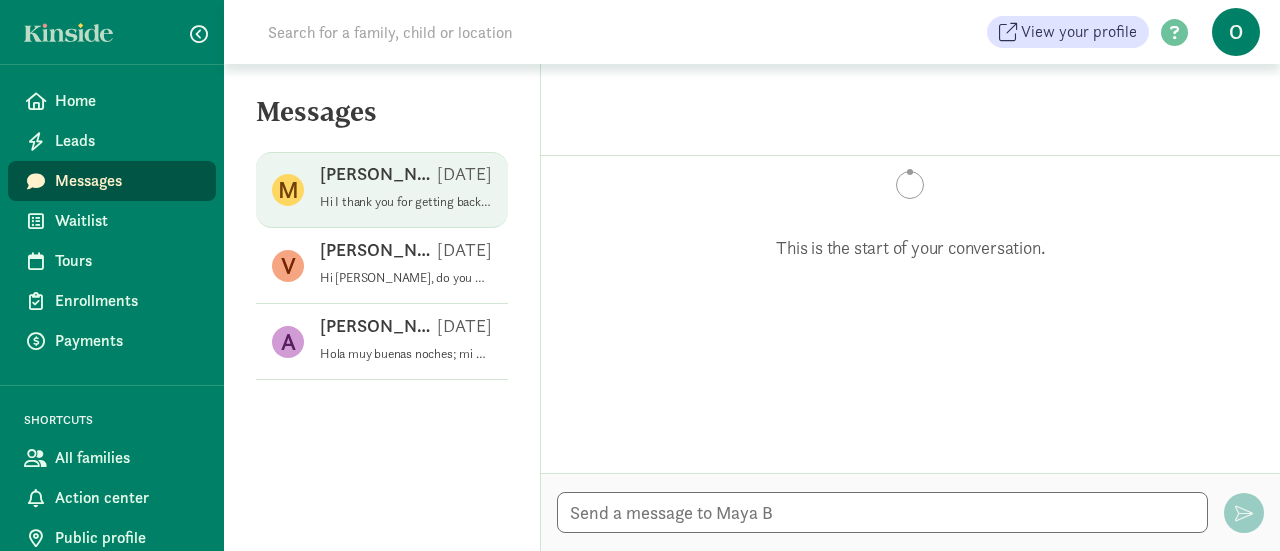 scroll, scrollTop: 445, scrollLeft: 0, axis: vertical 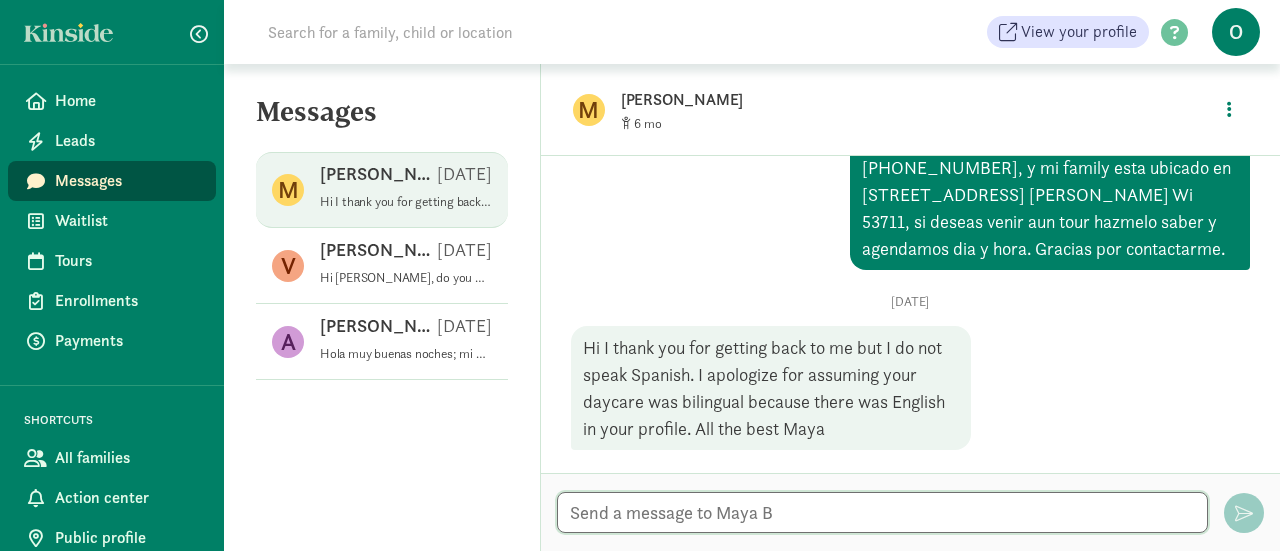 click at bounding box center [882, 512] 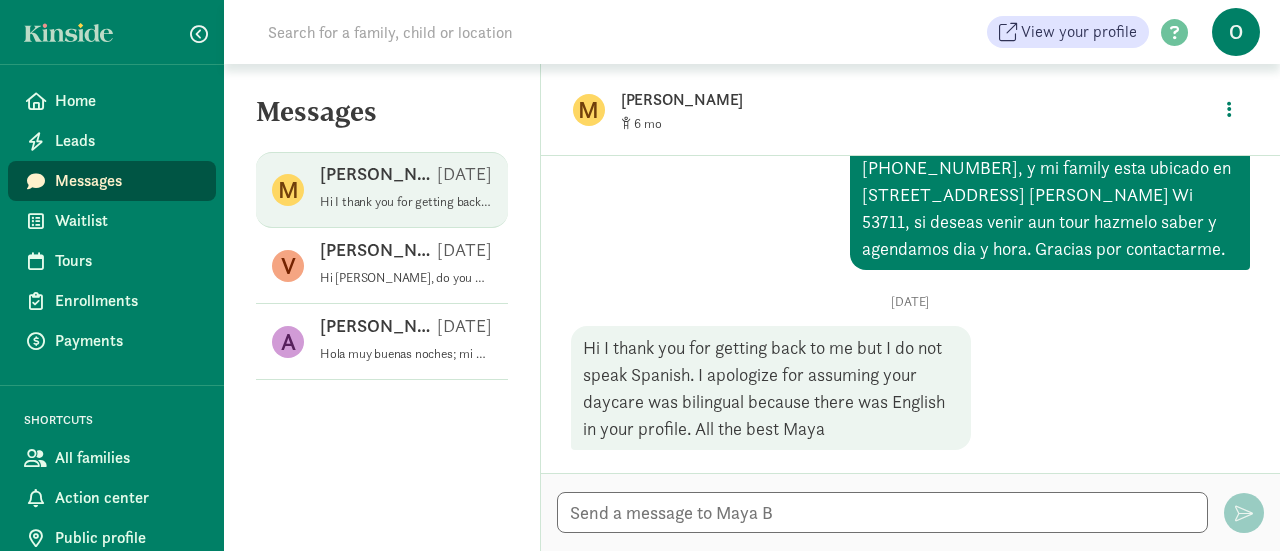 drag, startPoint x: 459, startPoint y: 75, endPoint x: 458, endPoint y: 108, distance: 33.01515 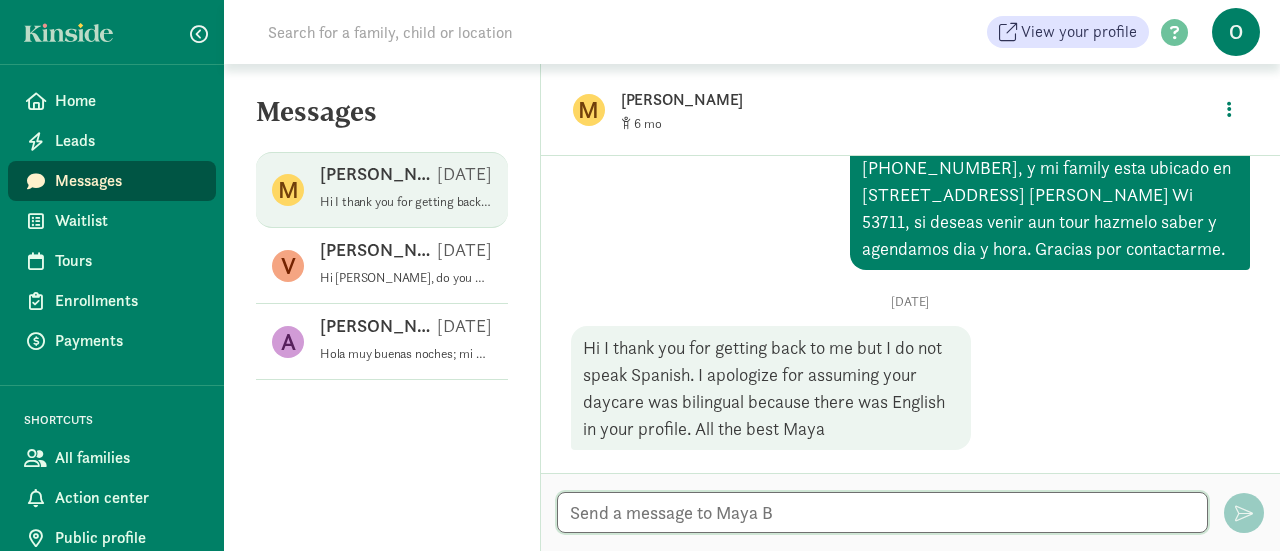 click at bounding box center (882, 512) 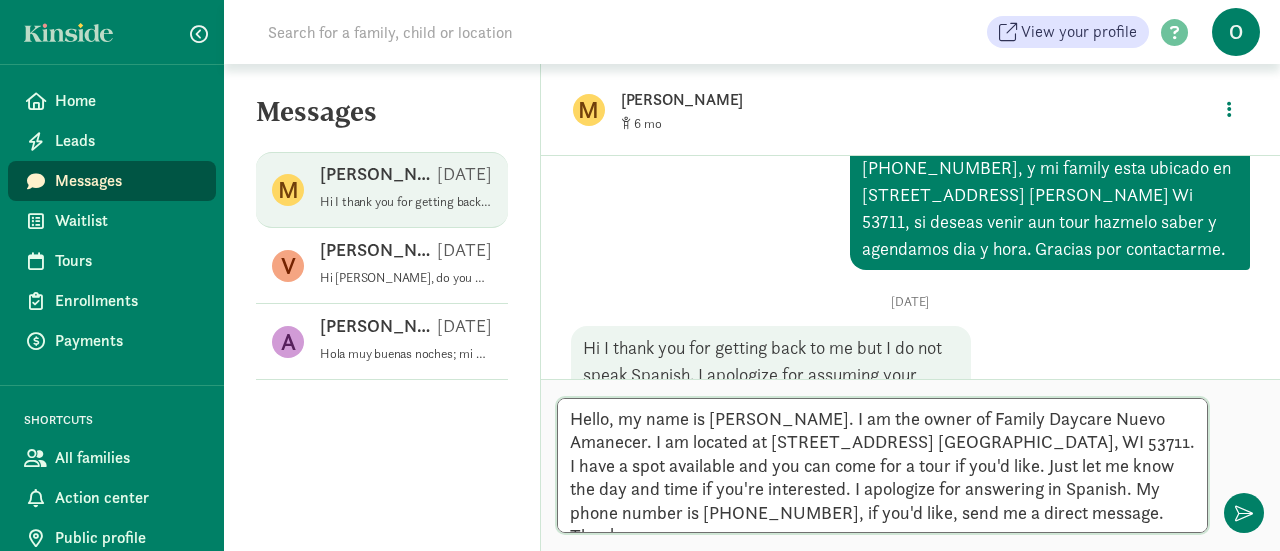 click on "Hello, my name is Ofelia Uribe Sotero. I am the owner of Family Daycare Nuevo Amanecer. I am located at 6013 Piping Rock Rd. Madison, WI 53711. I have a spot available and you can come for a tour if you'd like. Just let me know the day and time if you're interested. I apologize for answering in Spanish. My phone number is (608) 695 86 33, if you'd like, send me a direct message. Thank you." at bounding box center [882, 465] 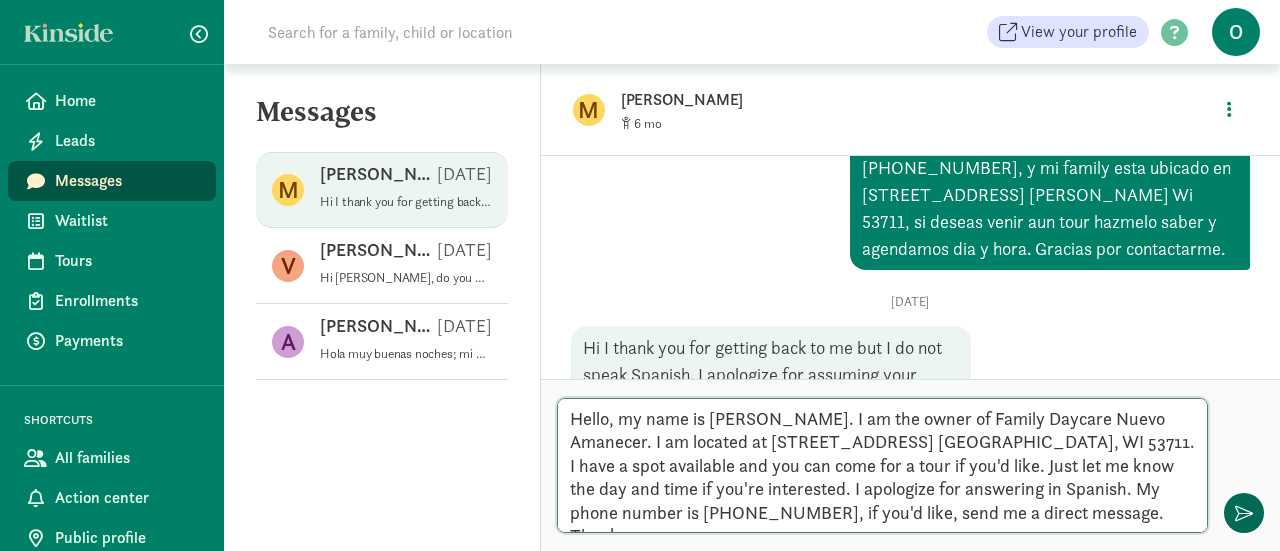 type on "Hello, my name is Ofelia Uribe Sotero. I am the owner of Family Daycare Nuevo Amanecer. I am located at 6013 Piping Rock Rd. Madison, WI 53711. I have a spot available and you can come for a tour if you'd like. Just let me know the day and time if you're interested. I apologize for answering in Spanish. My phone number is (608) 695 86 33, if you'd like, send me a direct message. Thank you." 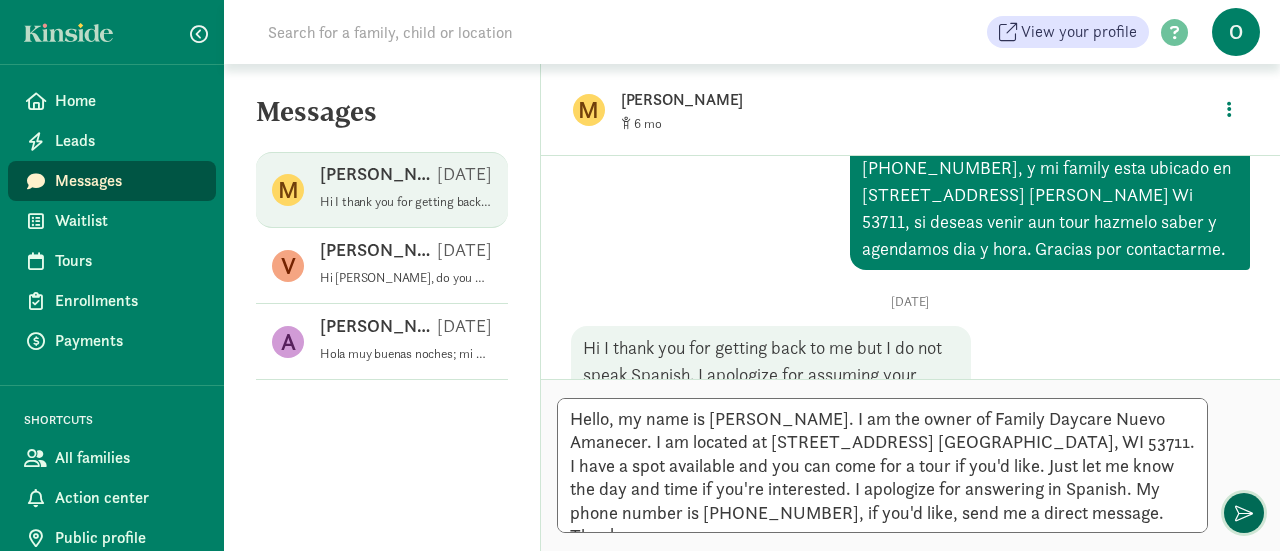 click at bounding box center (1244, 513) 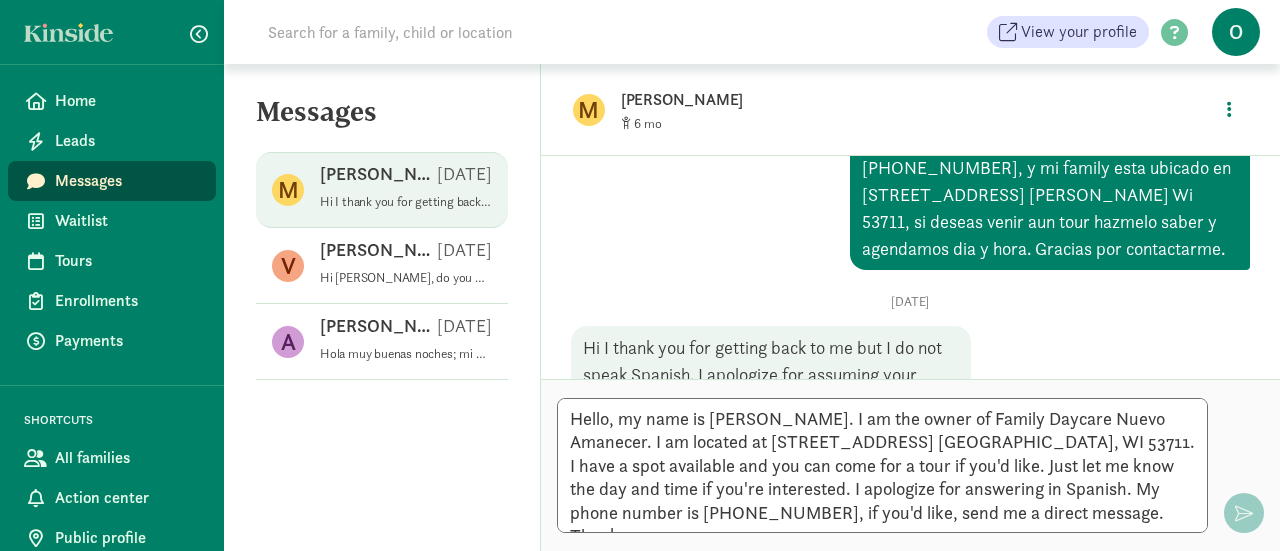 type 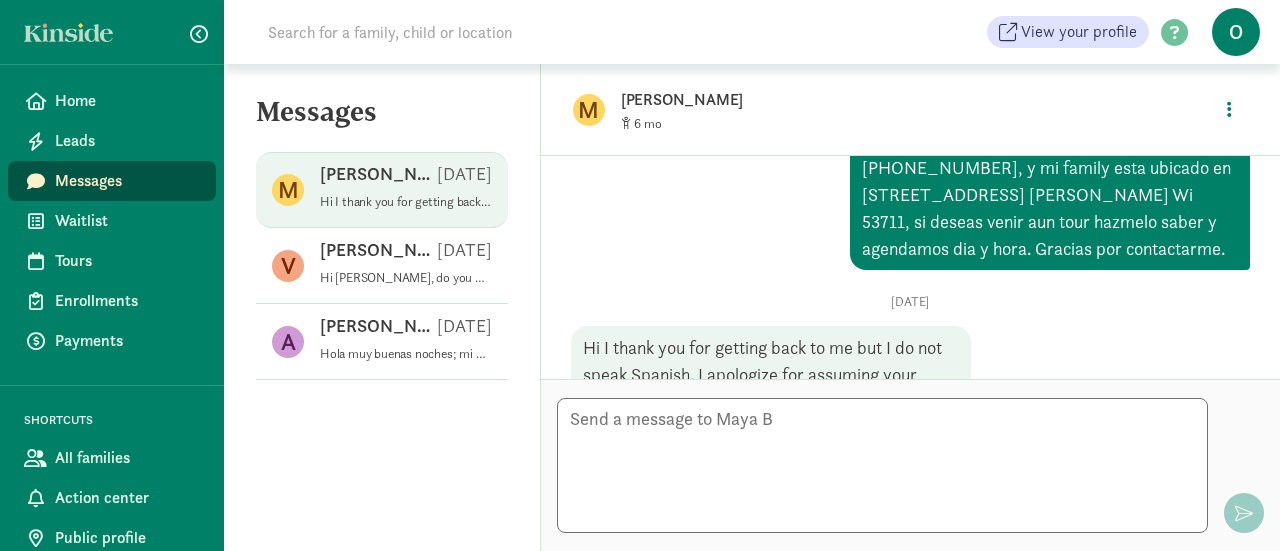 scroll, scrollTop: 728, scrollLeft: 0, axis: vertical 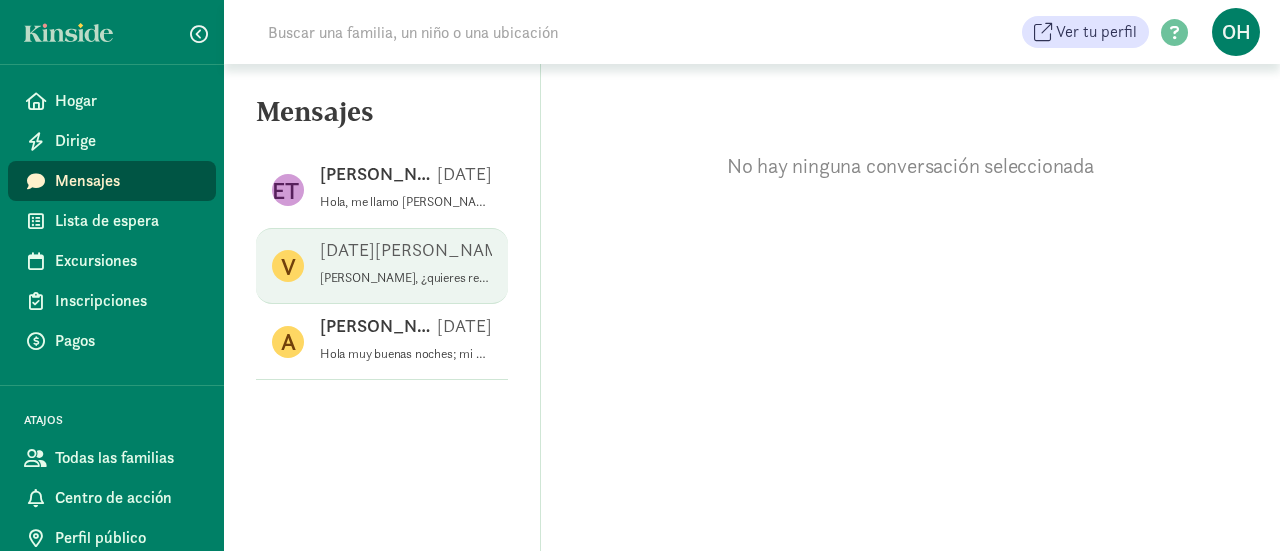 click on "[PERSON_NAME]" at bounding box center (390, 249) 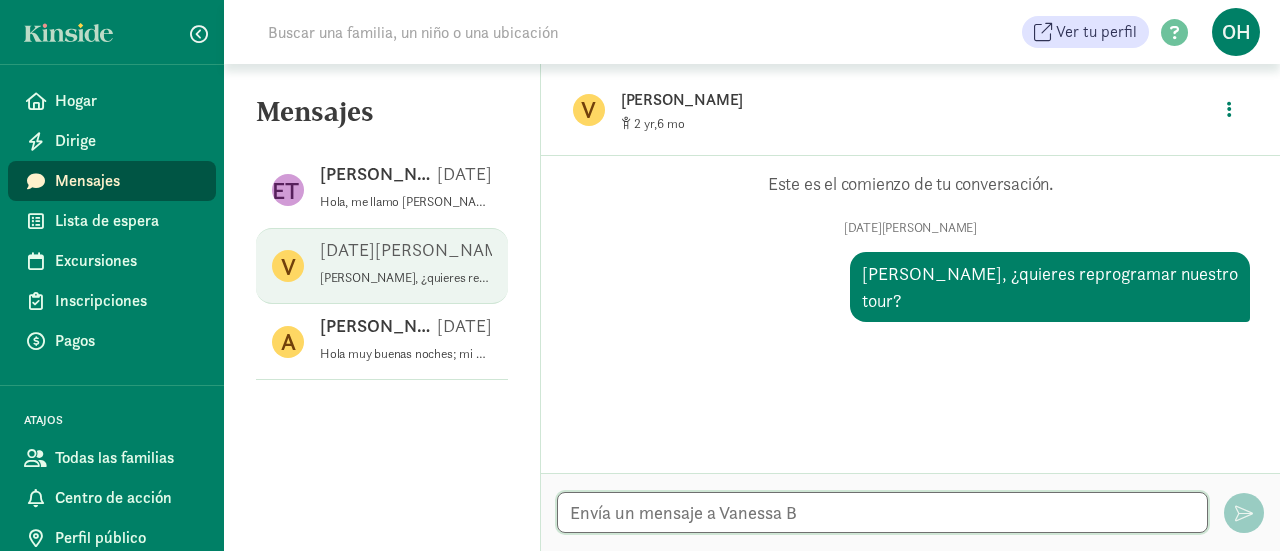 click at bounding box center (882, 512) 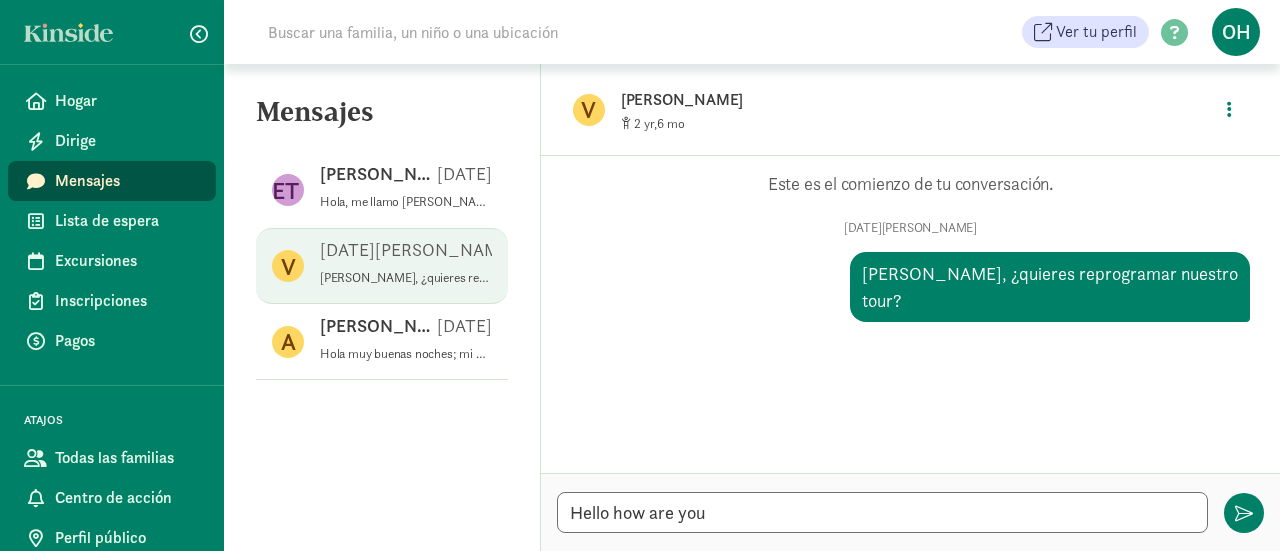 click on "Mensajes   METRO   Maya B   [DATE][PERSON_NAME], me llamo [PERSON_NAME]. Soy la propietaria de Family Daycare Nuevo Amanecer. Estoy ubicada en [STREET_ADDRESS]. Tengo un lugar disponible y pueden venir a visitarnos si desean. Solo avísenme el día y la hora si les interesa. Disculpen si contesto en español. Mi número de teléfono es [PHONE_NUMBER]; si desean, envíenme un mensaje directo. Gracias. V   [PERSON_NAME] B   [DATE][PERSON_NAME]   [PERSON_NAME], ¿quieres reprogramar nuestro tour? A   [PERSON_NAME]   [DATE]   Hola muy buenas noches; mi nombre es [PERSON_NAME], si tengo vacantes en mi guardería familiar, si gustas venir a un Tour están cordialmente invitados; mi Family se denomina: Nuevo Amanecer y esta ubicado en [STREET_ADDRESS] Madison Wi 53711. También lo puedes ubicar en Google Maps. gracias.
Ups, algo salió mal :(
Rever" at bounding box center (382, 307) 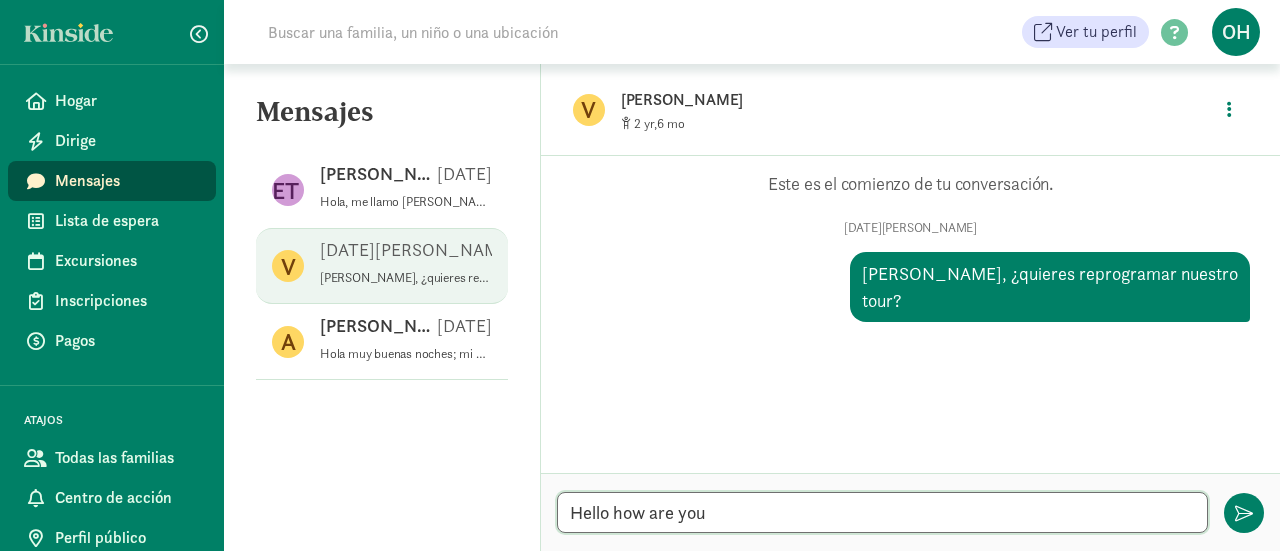 click on "Hello how are you" at bounding box center [882, 512] 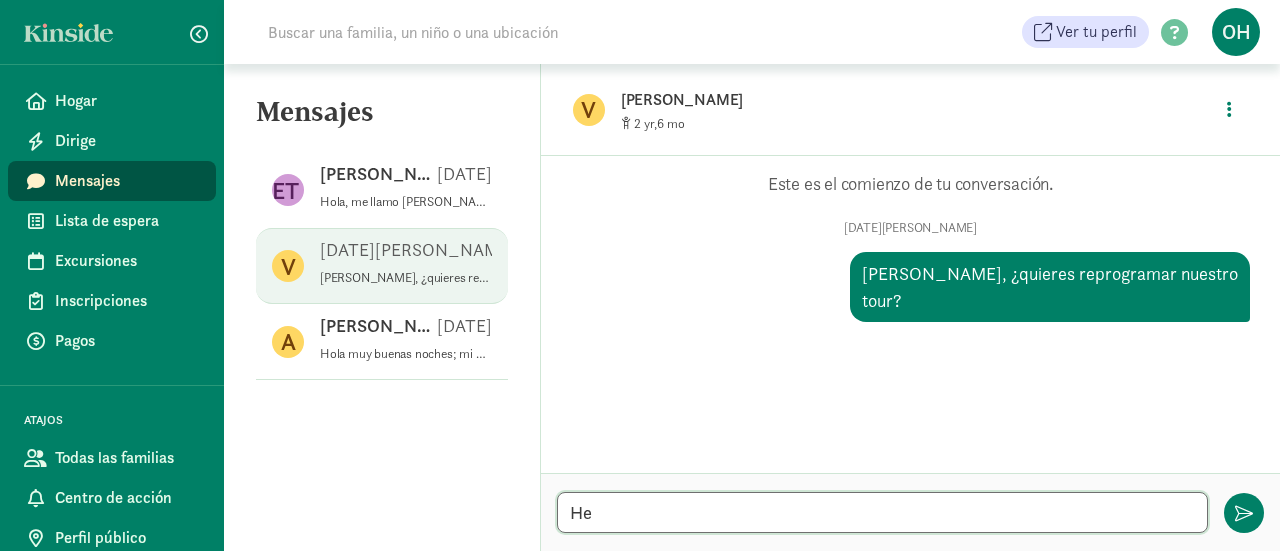 type on "H" 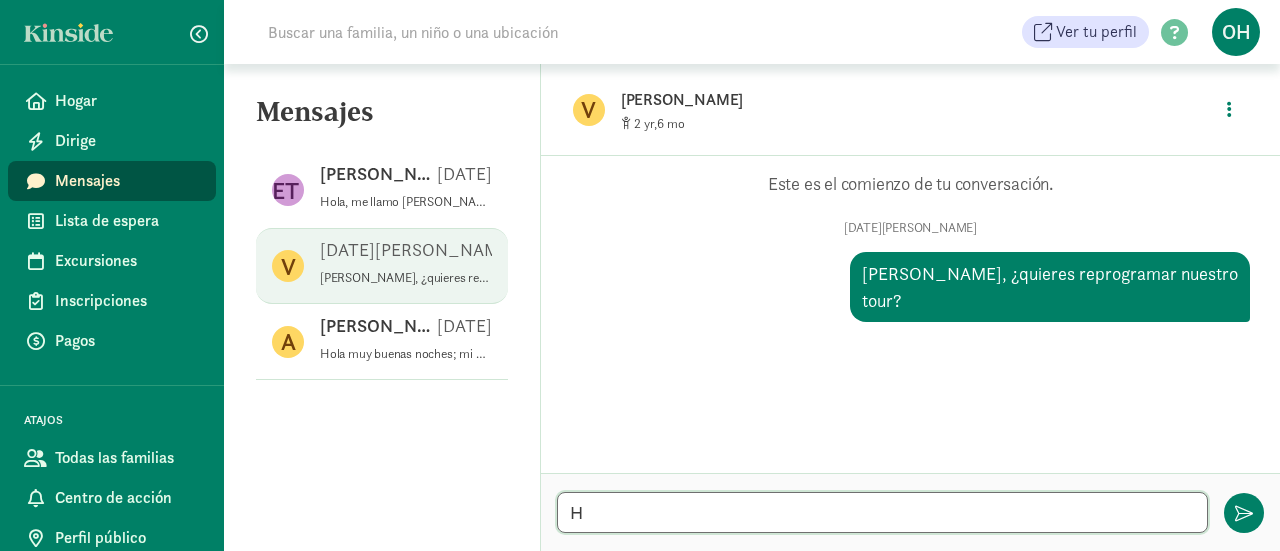 type 